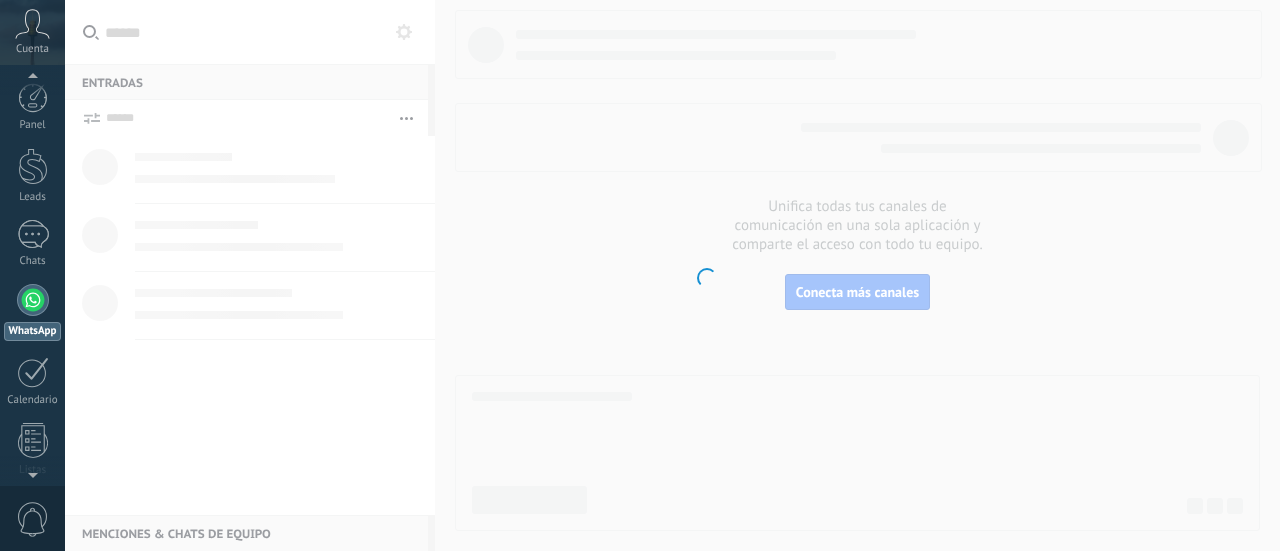 scroll, scrollTop: 0, scrollLeft: 0, axis: both 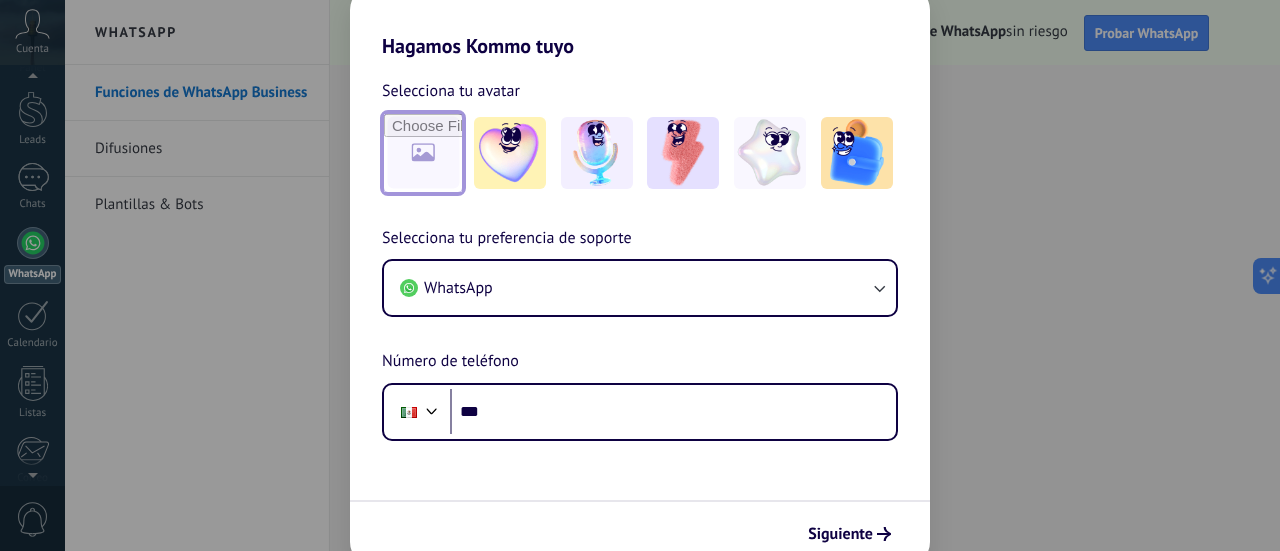 click at bounding box center [423, 153] 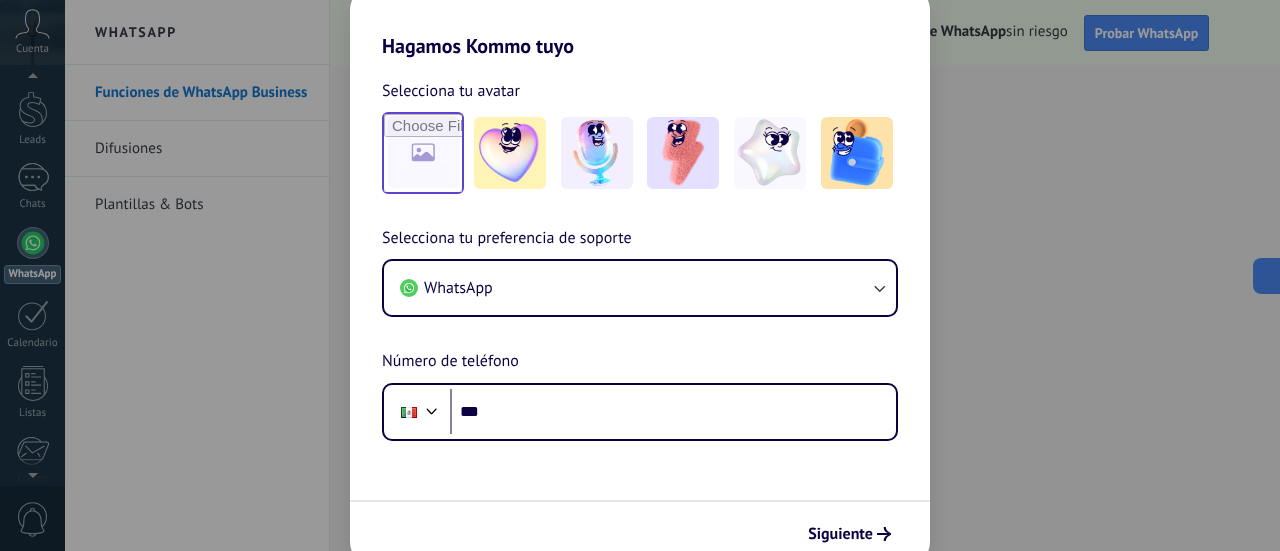 scroll, scrollTop: 0, scrollLeft: 0, axis: both 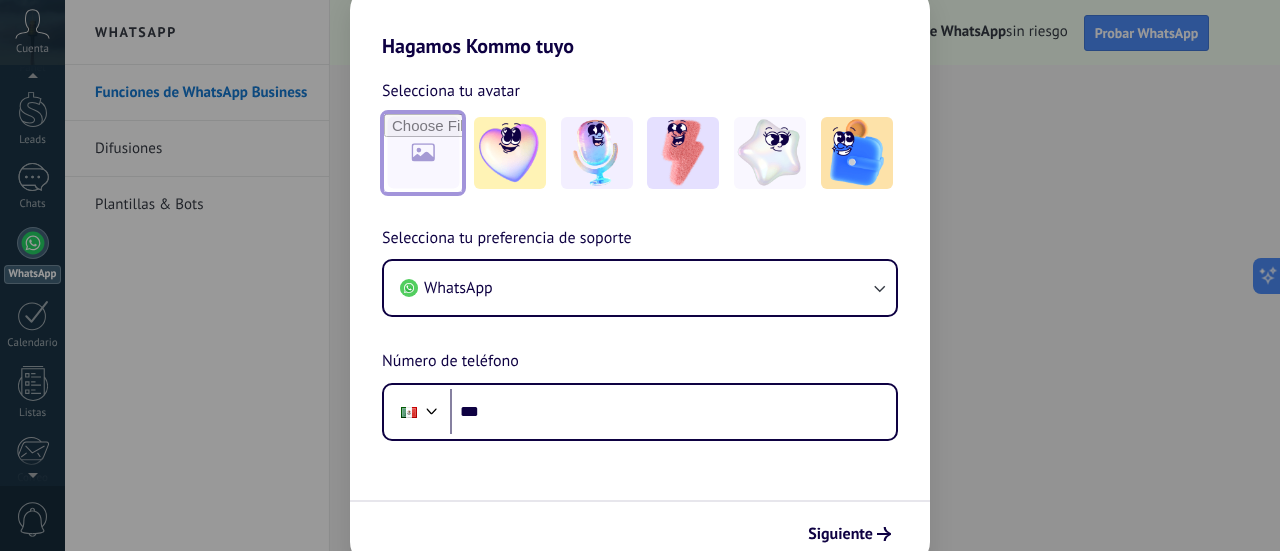 type on "**********" 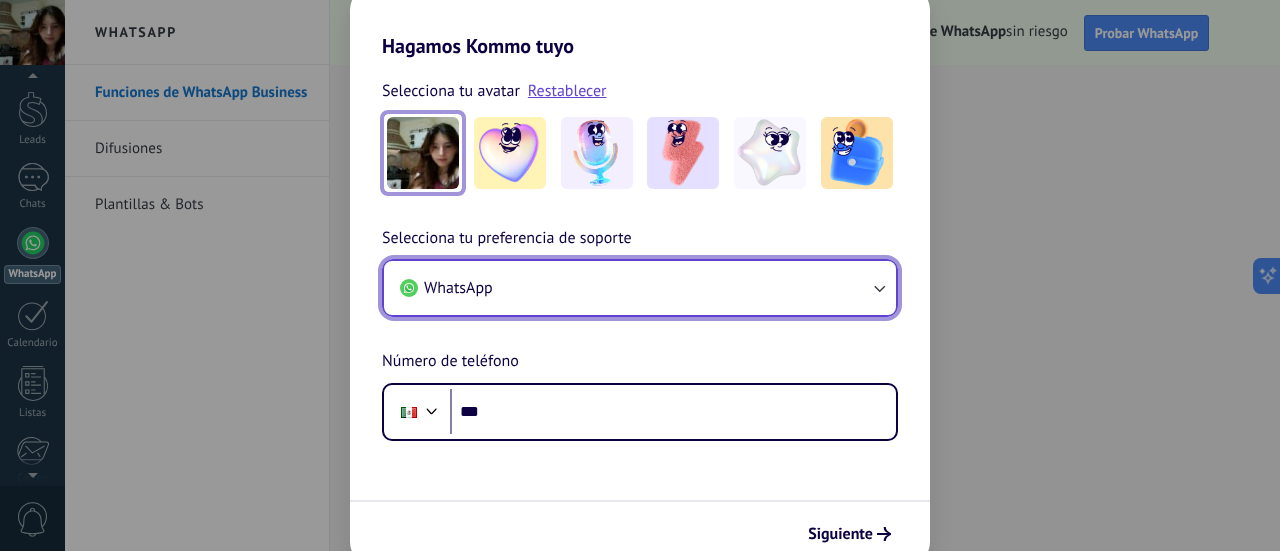 click on "WhatsApp" at bounding box center [640, 288] 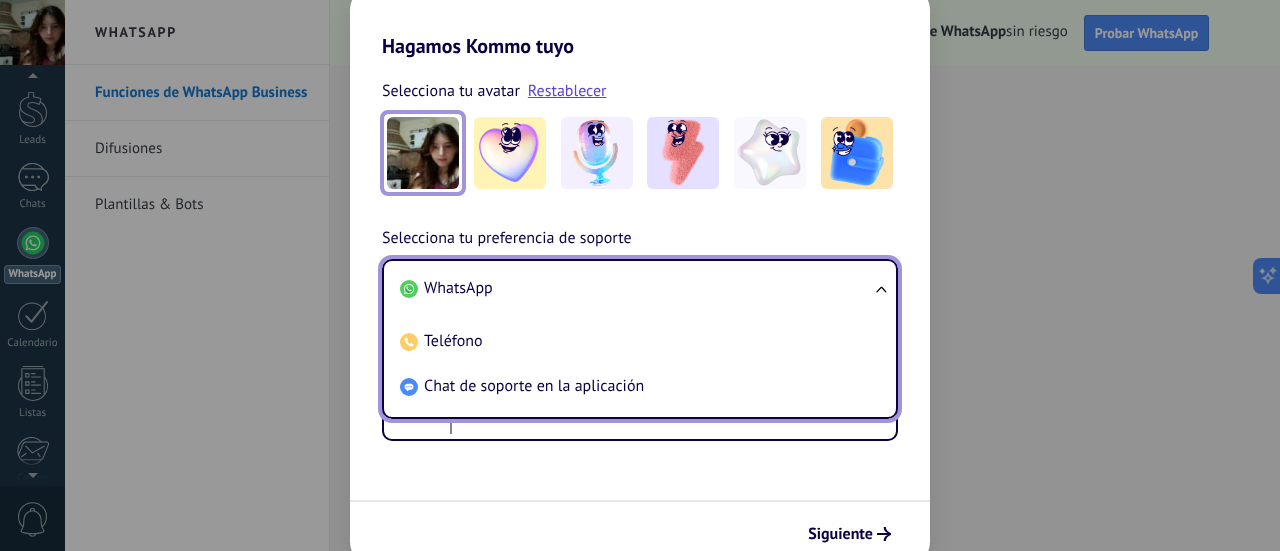 click on "WhatsApp" at bounding box center (636, 288) 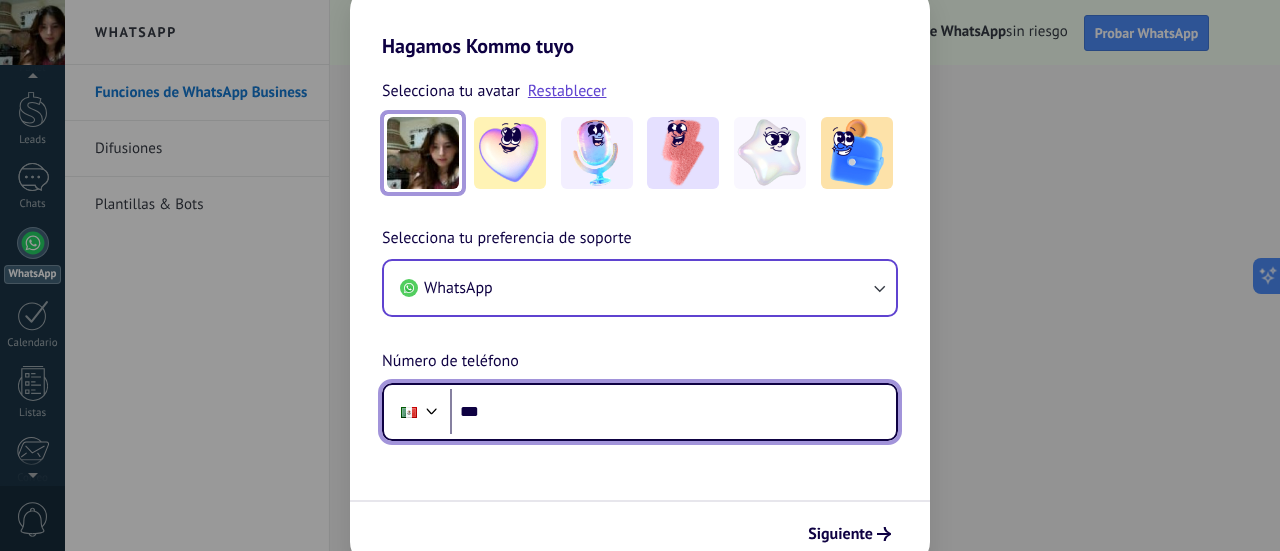 click on "***" at bounding box center [673, 412] 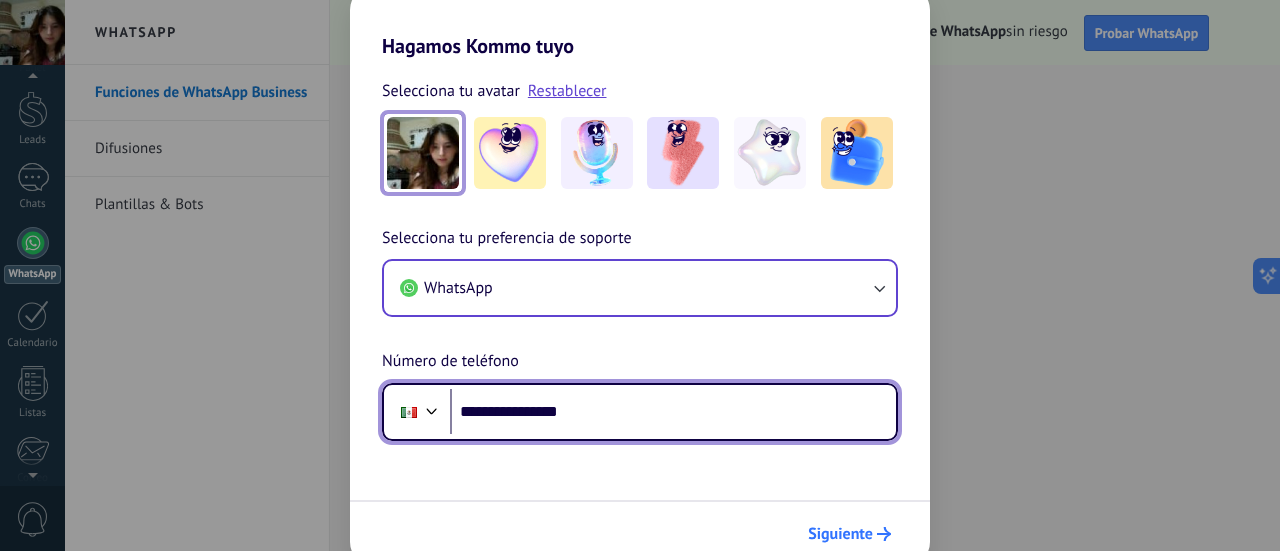 type on "**********" 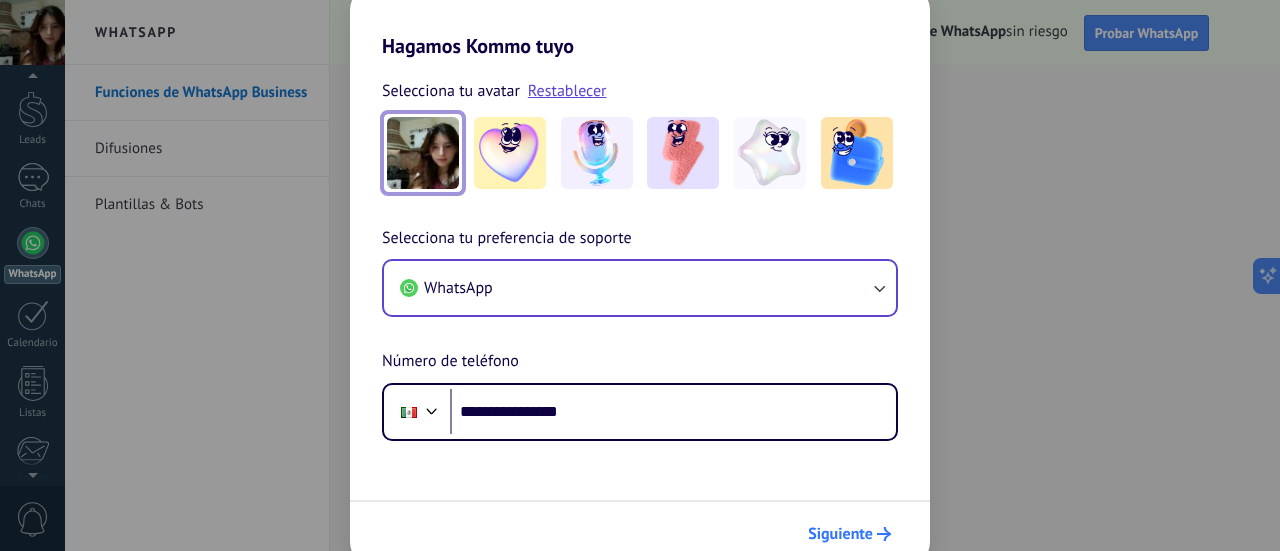 click on "Siguiente" at bounding box center [840, 534] 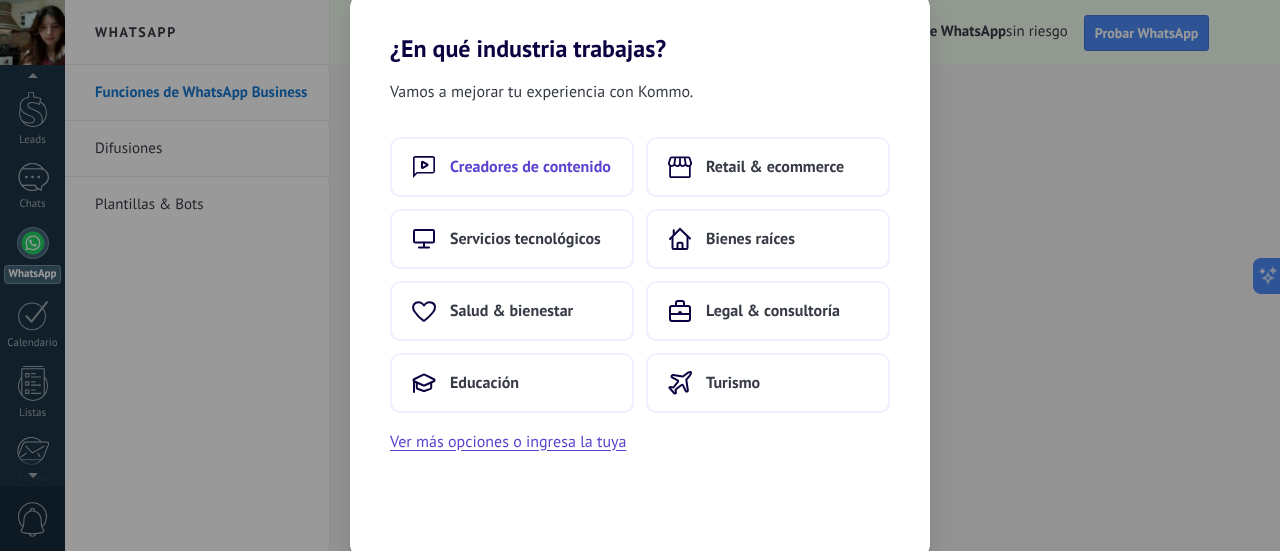 click on "Creadores de contenido" at bounding box center [530, 167] 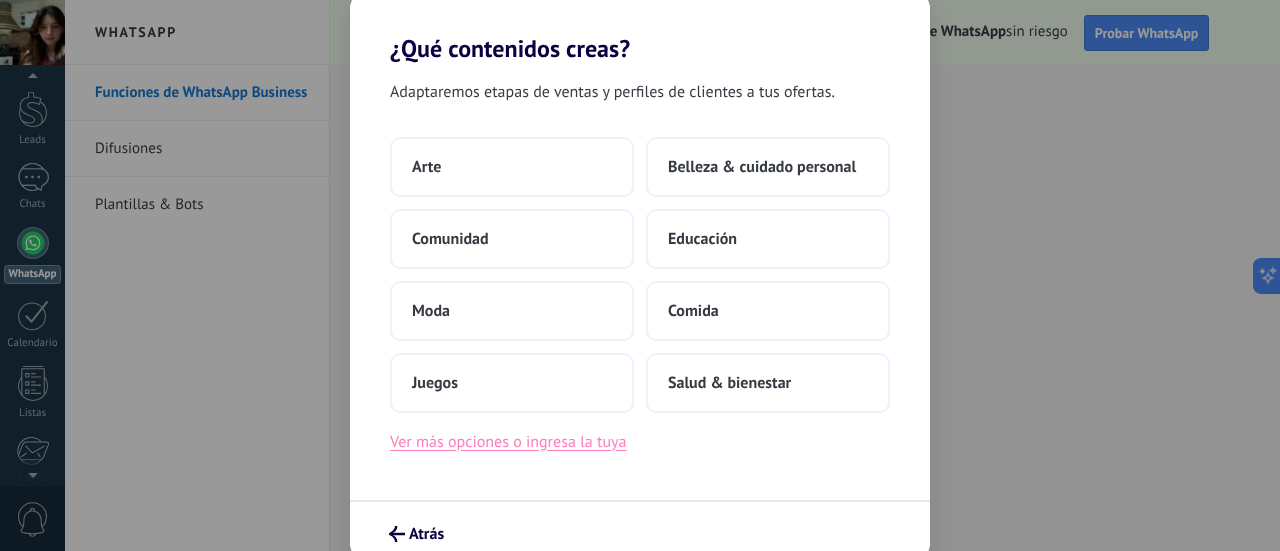 click on "Ver más opciones o ingresa la tuya" at bounding box center [508, 442] 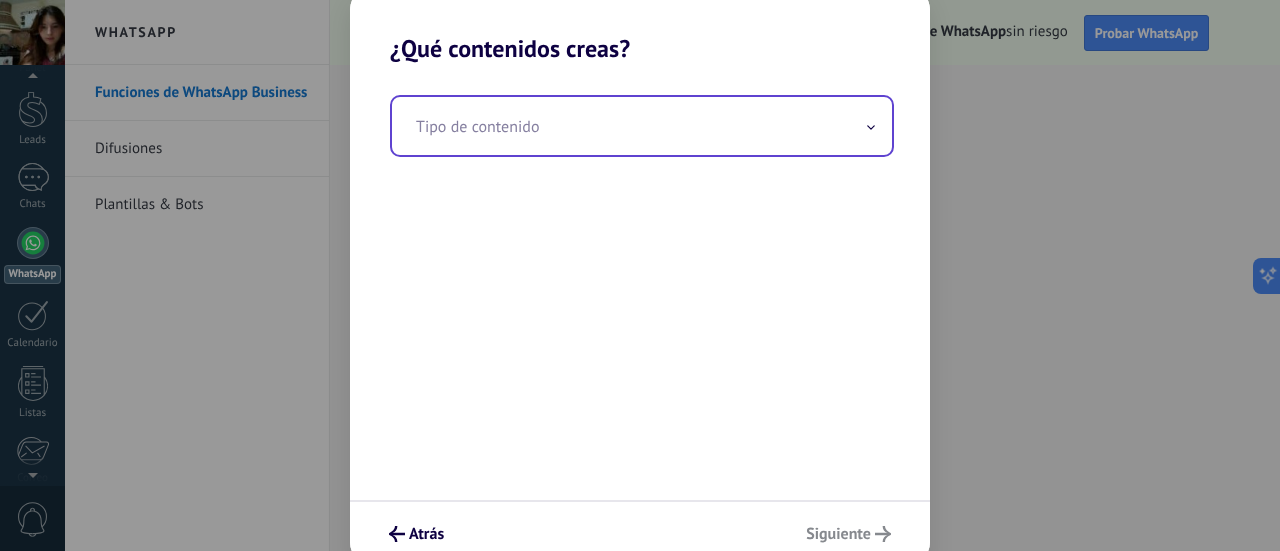 click at bounding box center [642, 126] 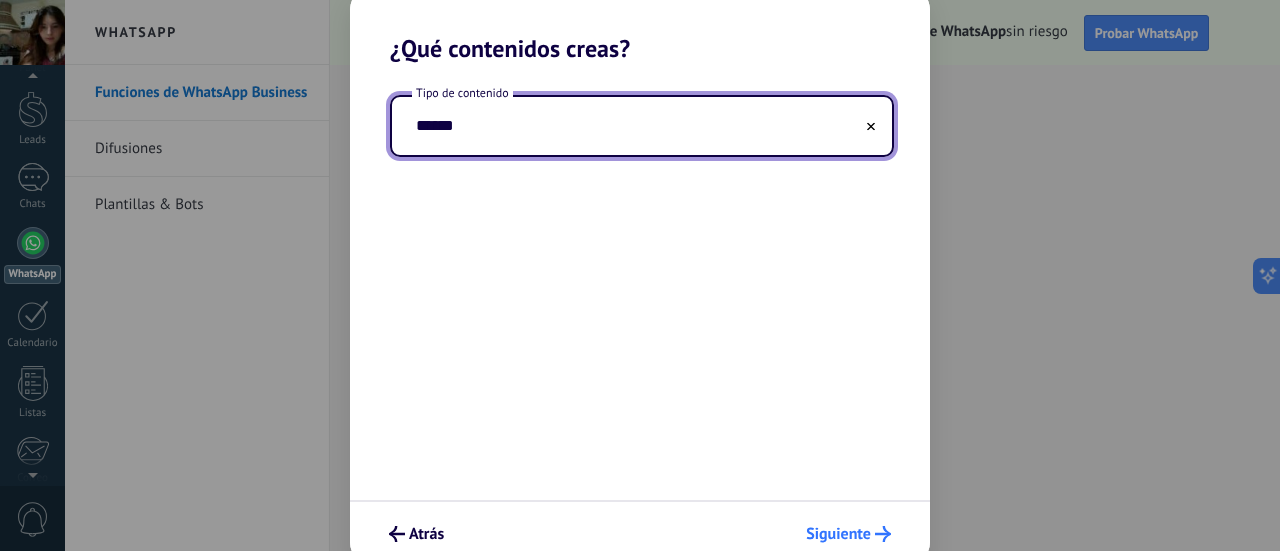 type on "******" 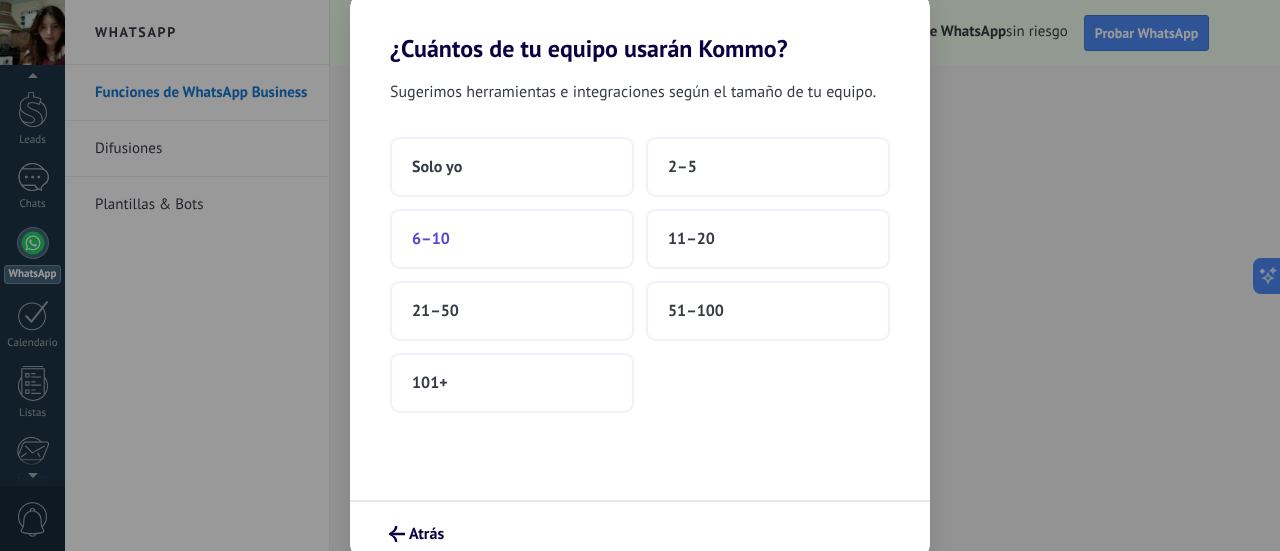 click on "6–10" at bounding box center [512, 239] 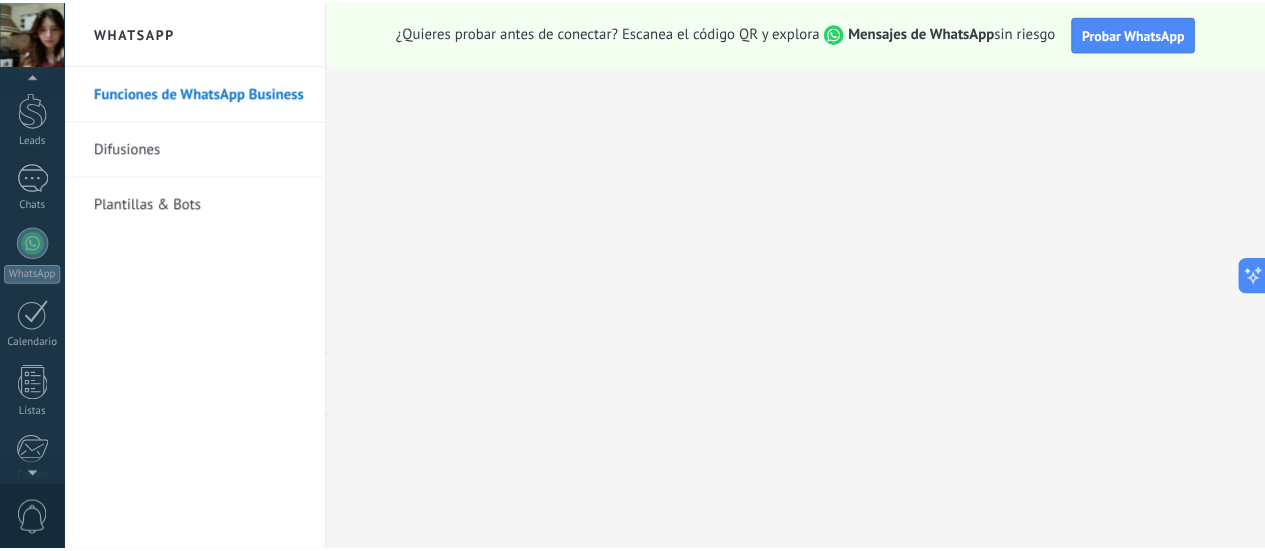 scroll, scrollTop: 279, scrollLeft: 0, axis: vertical 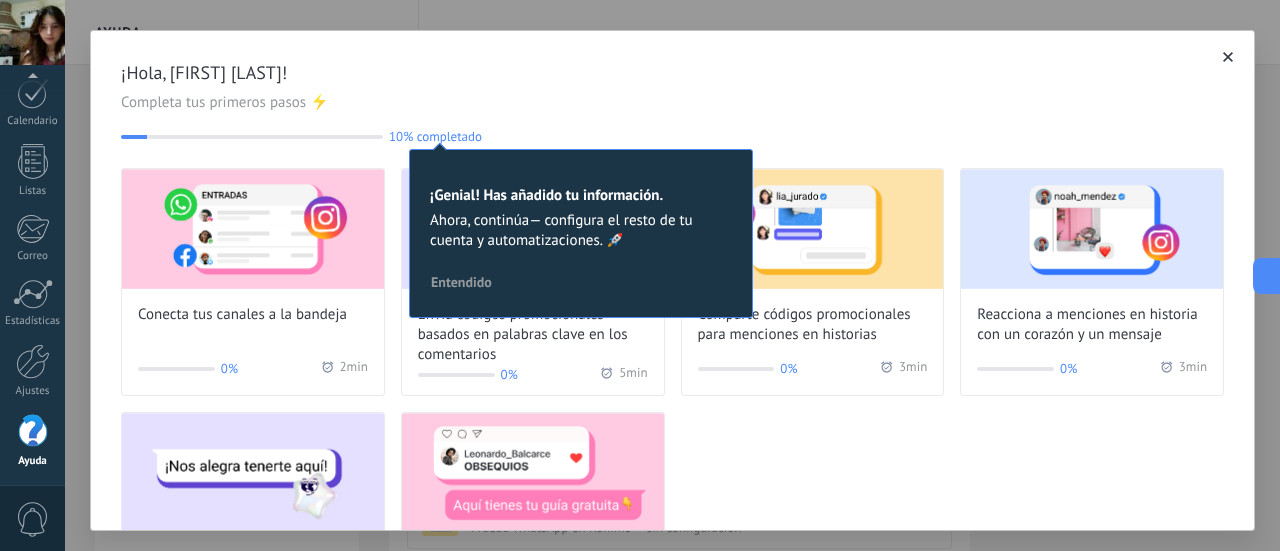 click at bounding box center [1228, 57] 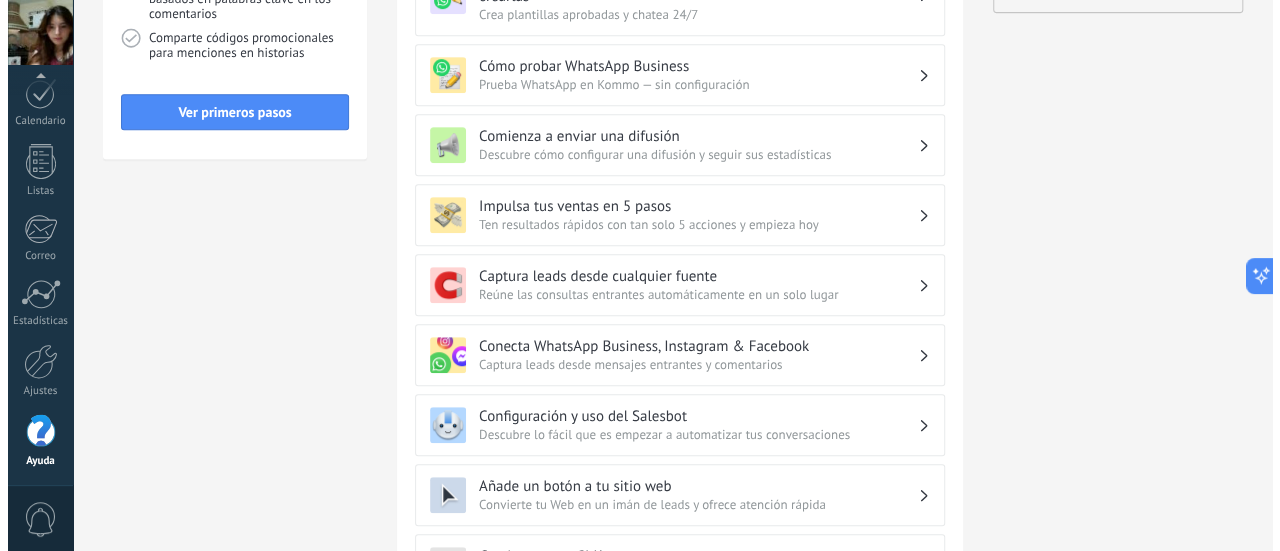 scroll, scrollTop: 0, scrollLeft: 0, axis: both 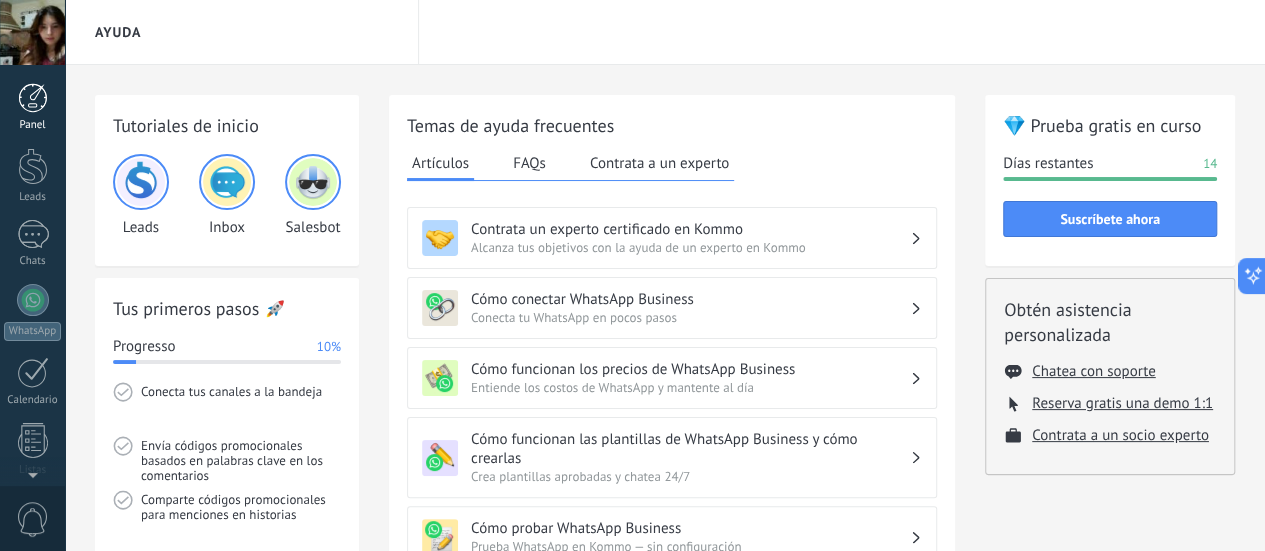 click at bounding box center [33, 98] 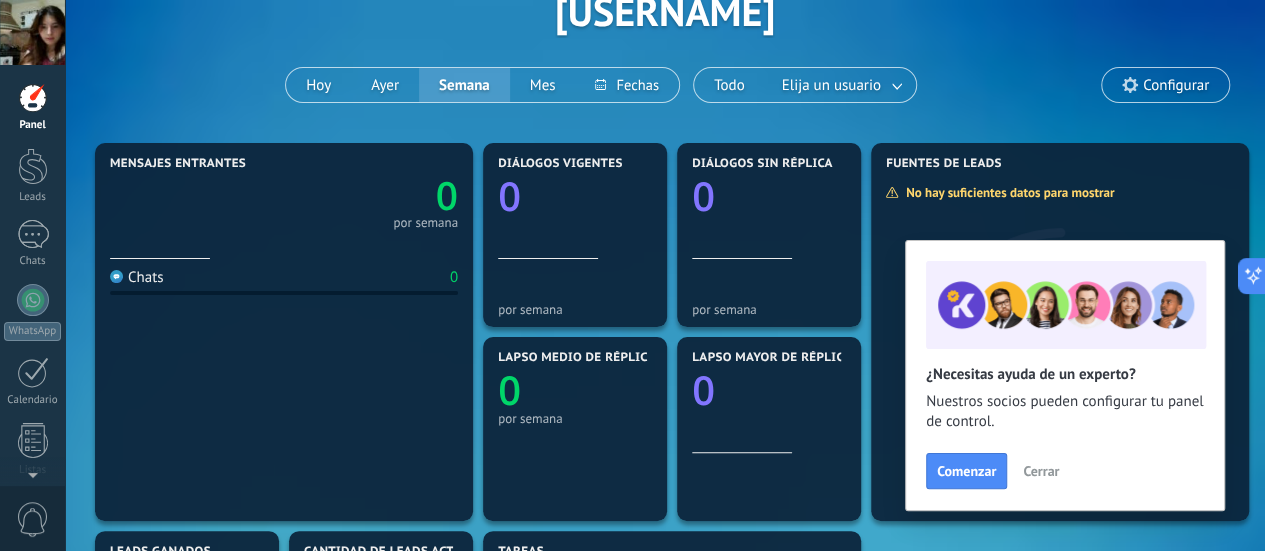 scroll, scrollTop: 121, scrollLeft: 0, axis: vertical 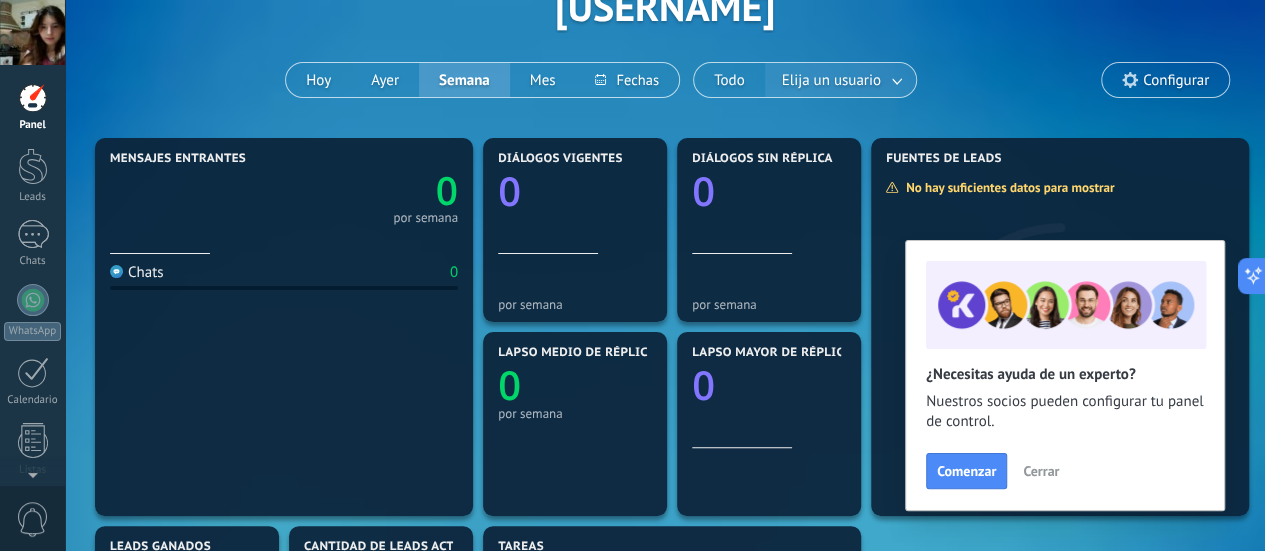 click on "Elija un usuario" at bounding box center [831, 80] 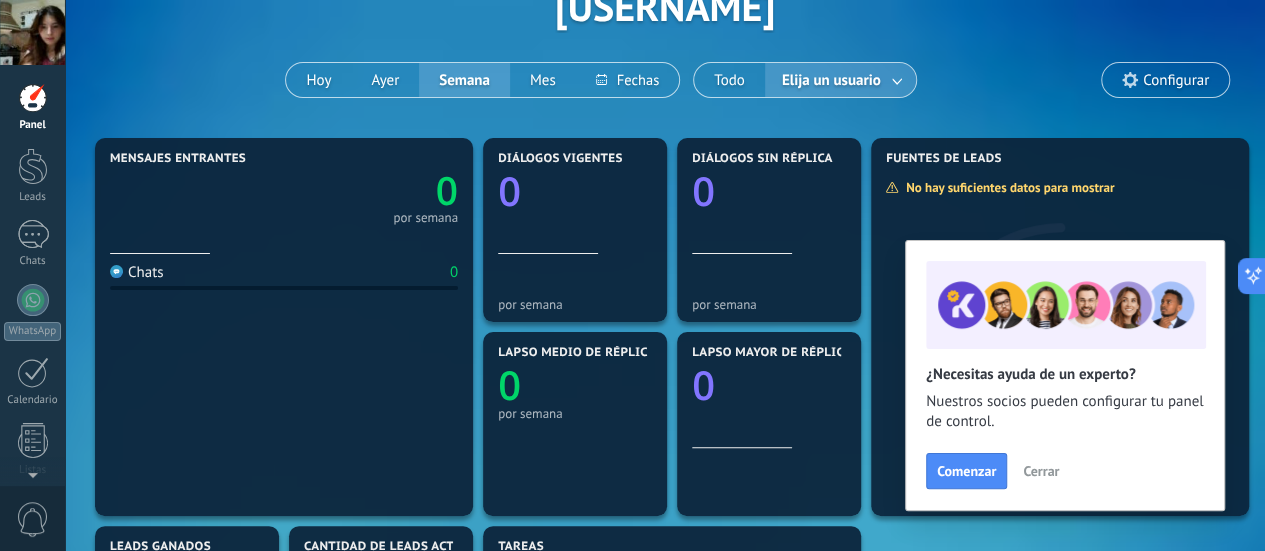 click on "Elija un usuario" at bounding box center (831, 80) 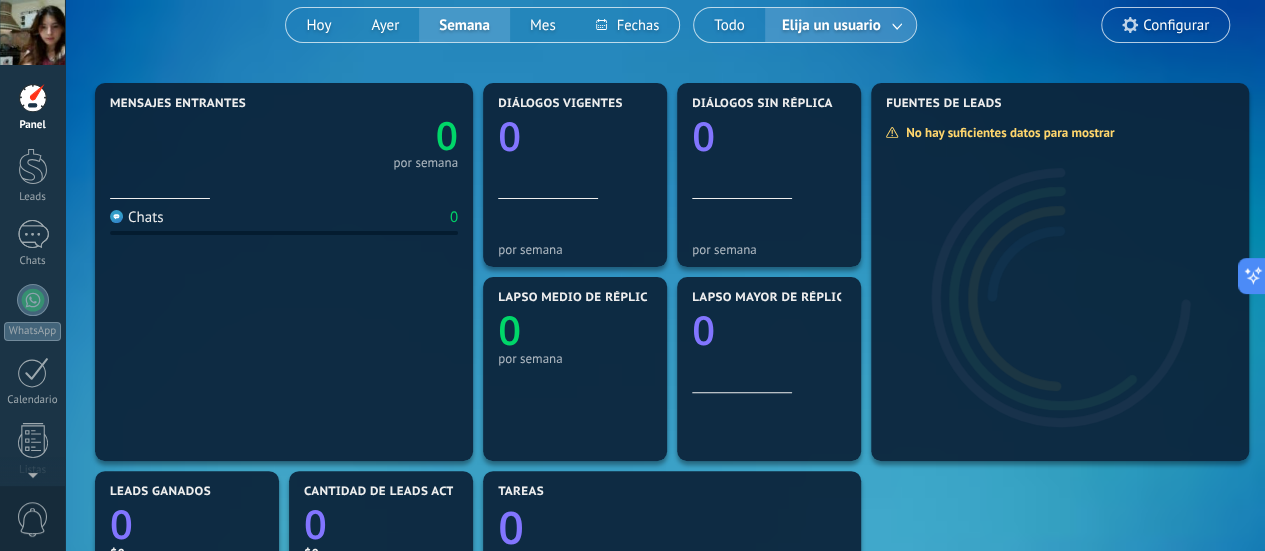 scroll, scrollTop: 99, scrollLeft: 0, axis: vertical 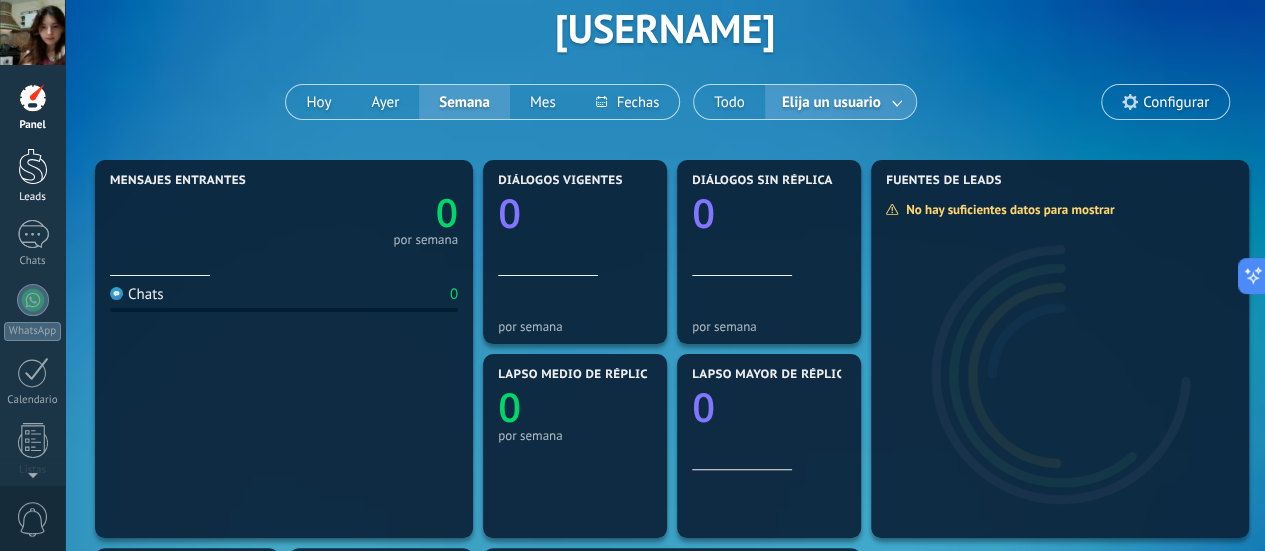 click at bounding box center [33, 166] 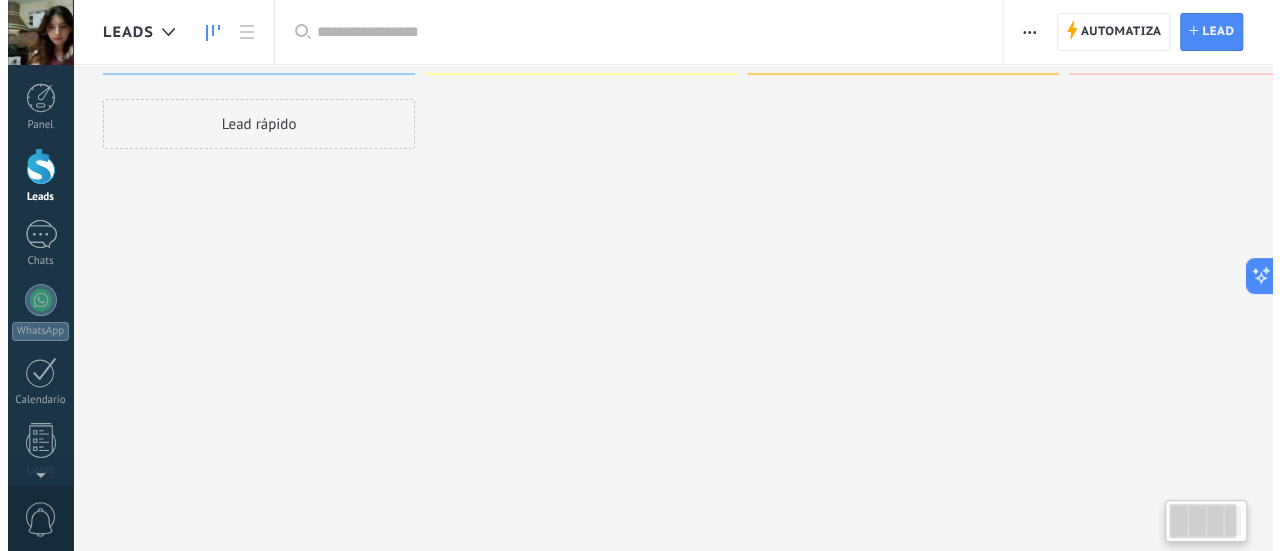 scroll, scrollTop: 0, scrollLeft: 0, axis: both 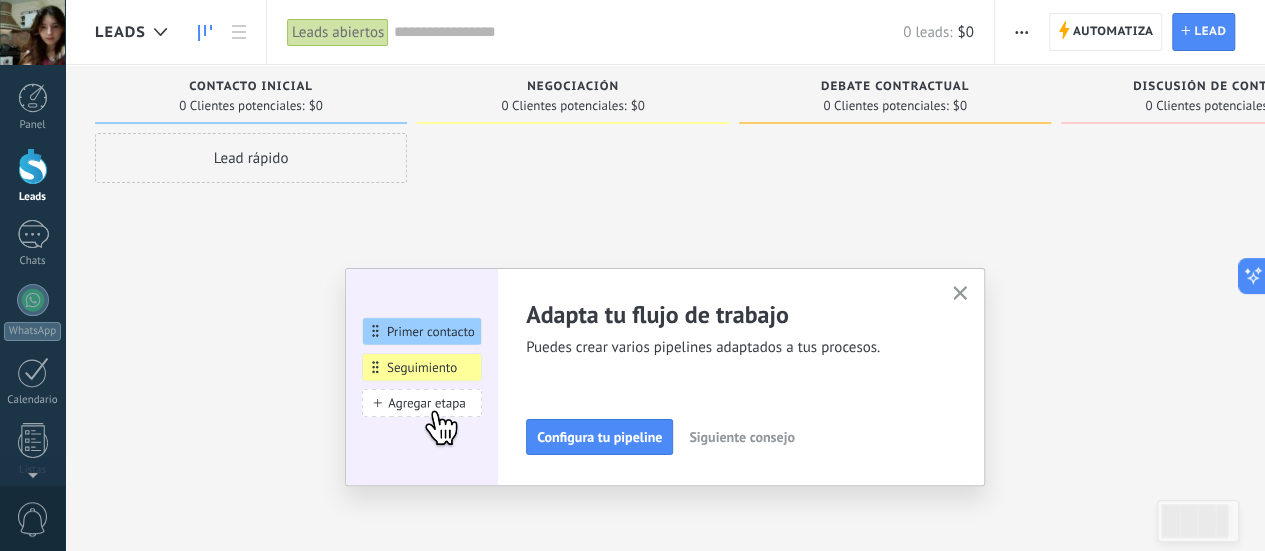 click at bounding box center [960, 294] 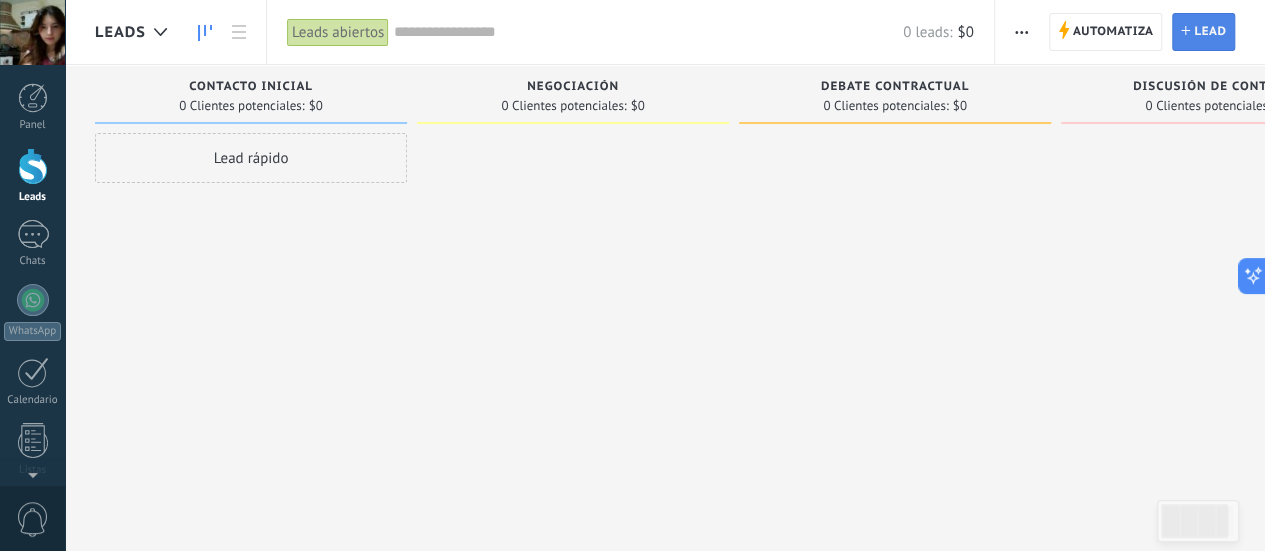 click on "Lead" at bounding box center [1210, 32] 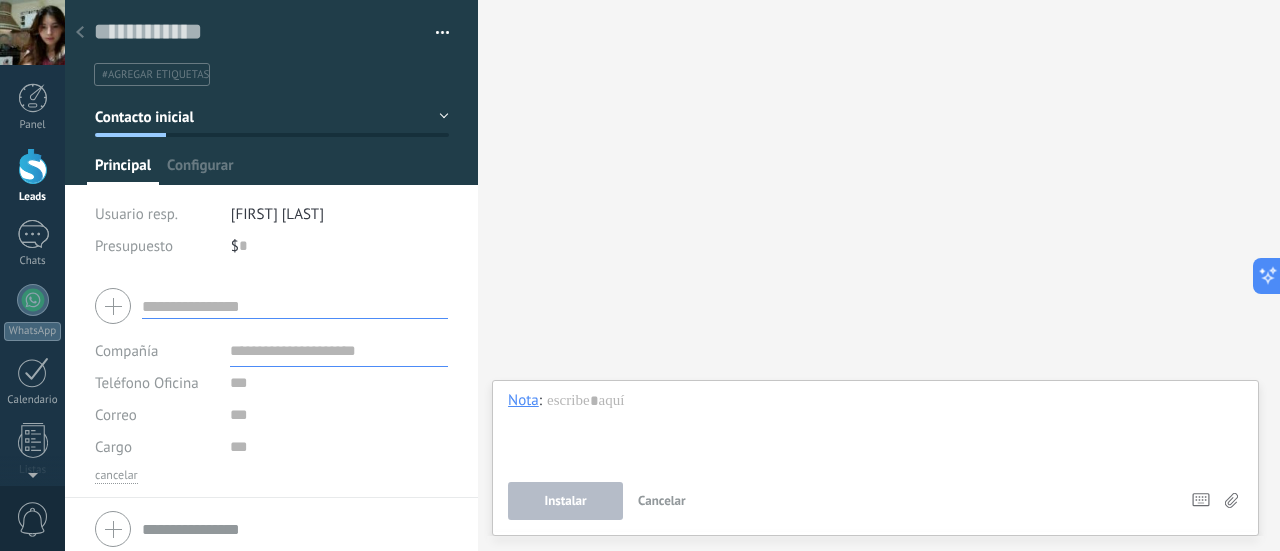 click at bounding box center (80, 32) 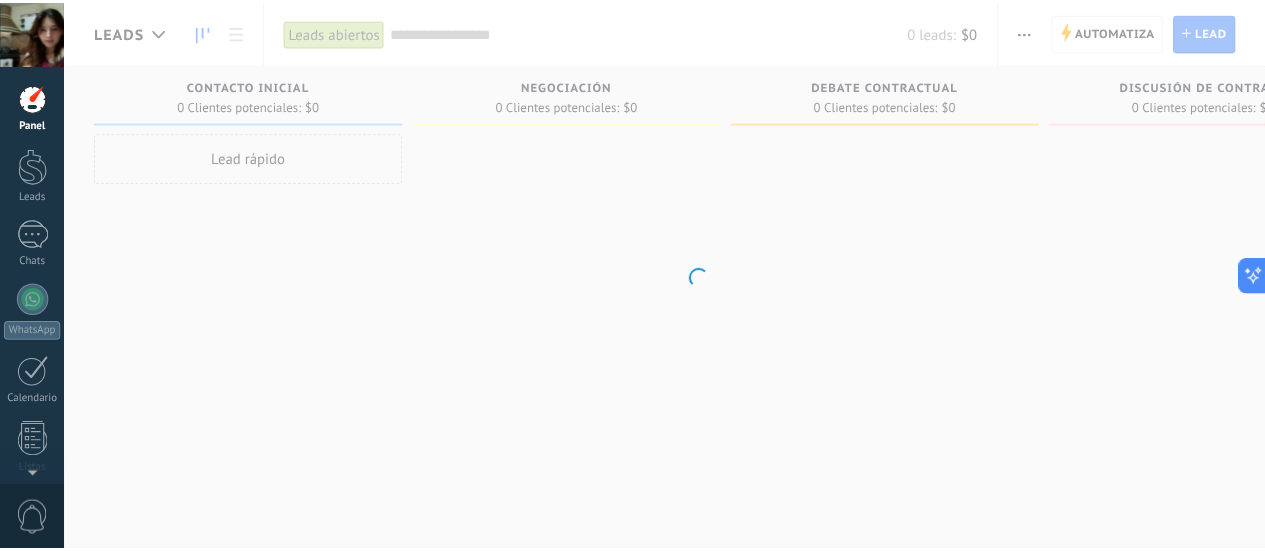 scroll, scrollTop: 34, scrollLeft: 0, axis: vertical 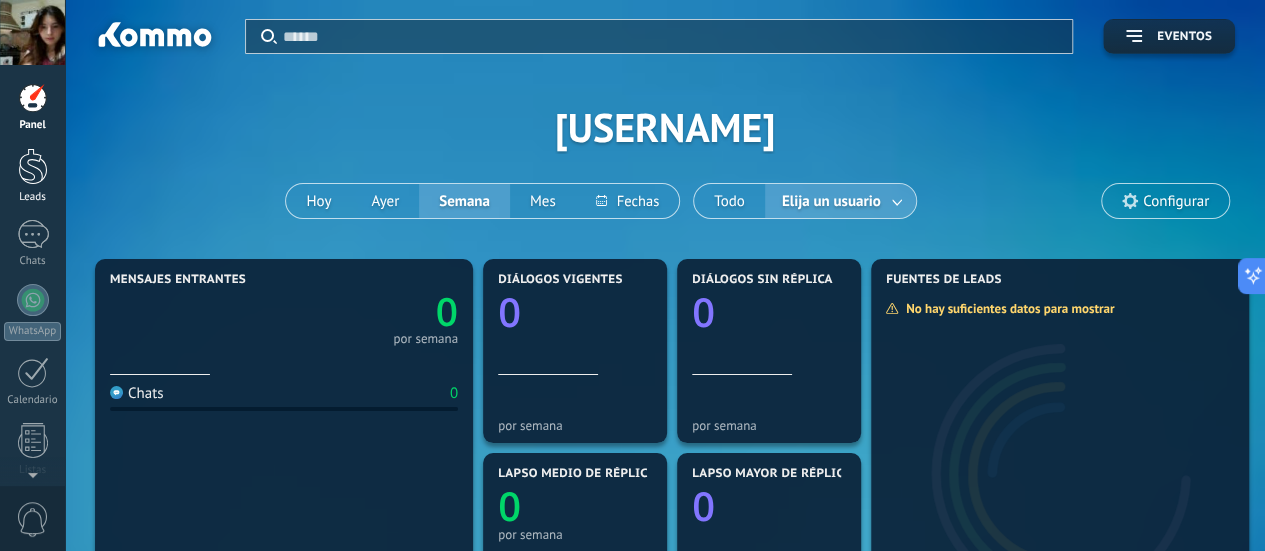 click on "Leads" at bounding box center [32, 176] 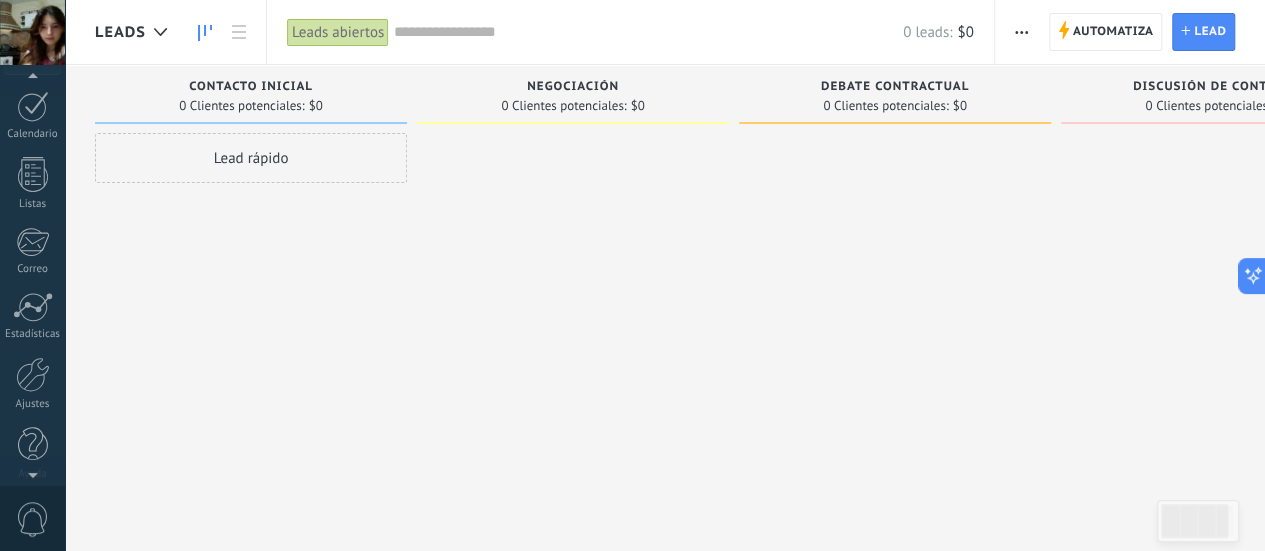 scroll, scrollTop: 0, scrollLeft: 0, axis: both 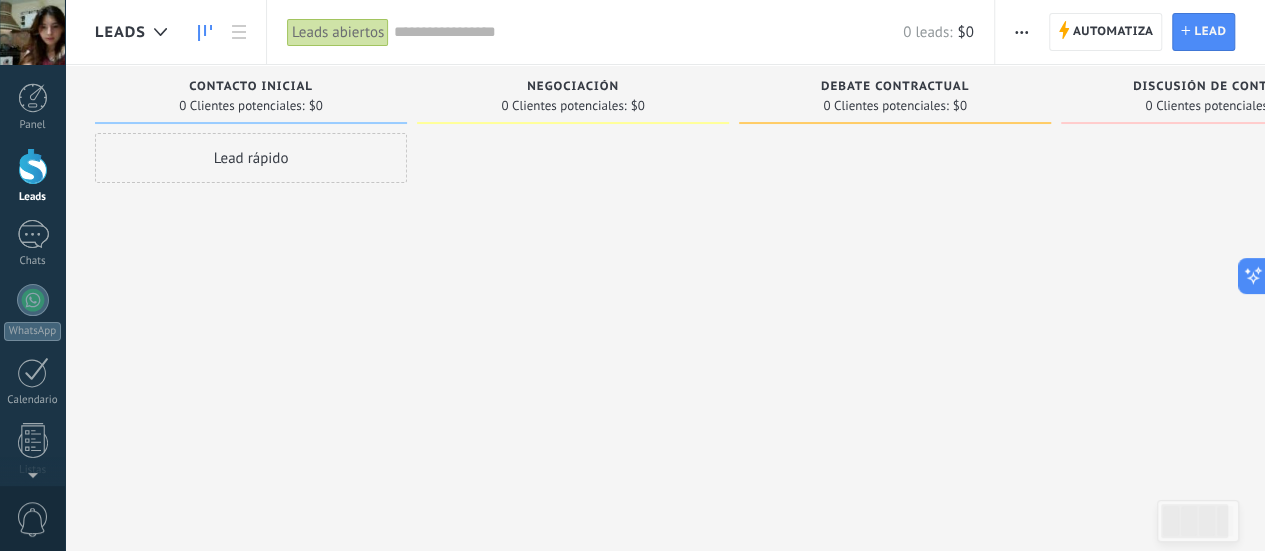 click on "Leads" at bounding box center (136, 32) 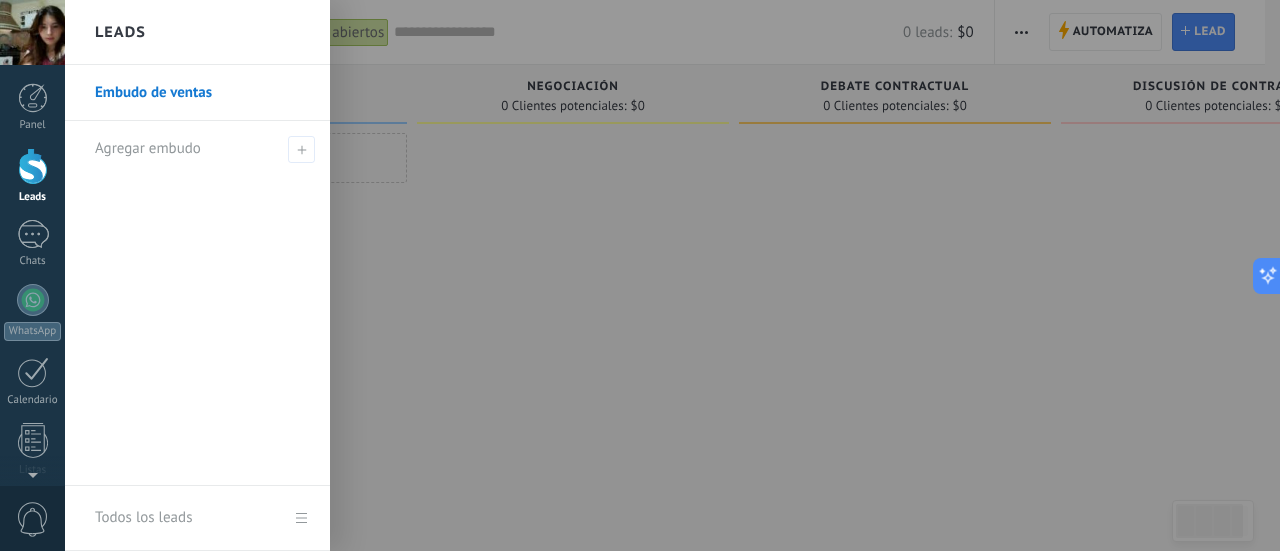 click at bounding box center [705, 275] 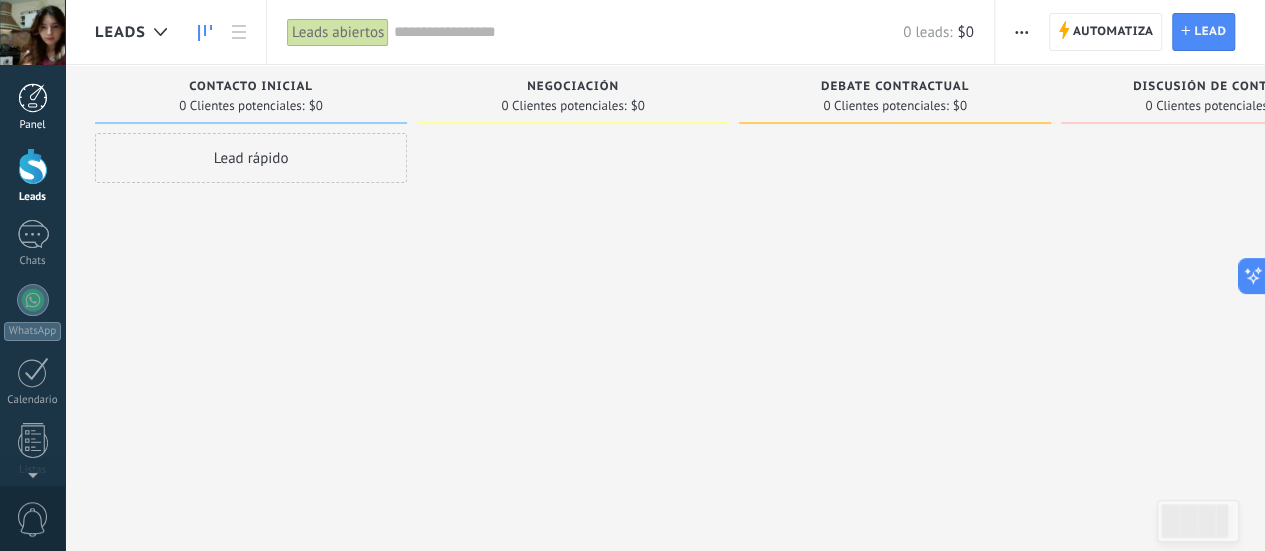 click on "Panel" at bounding box center [32, 107] 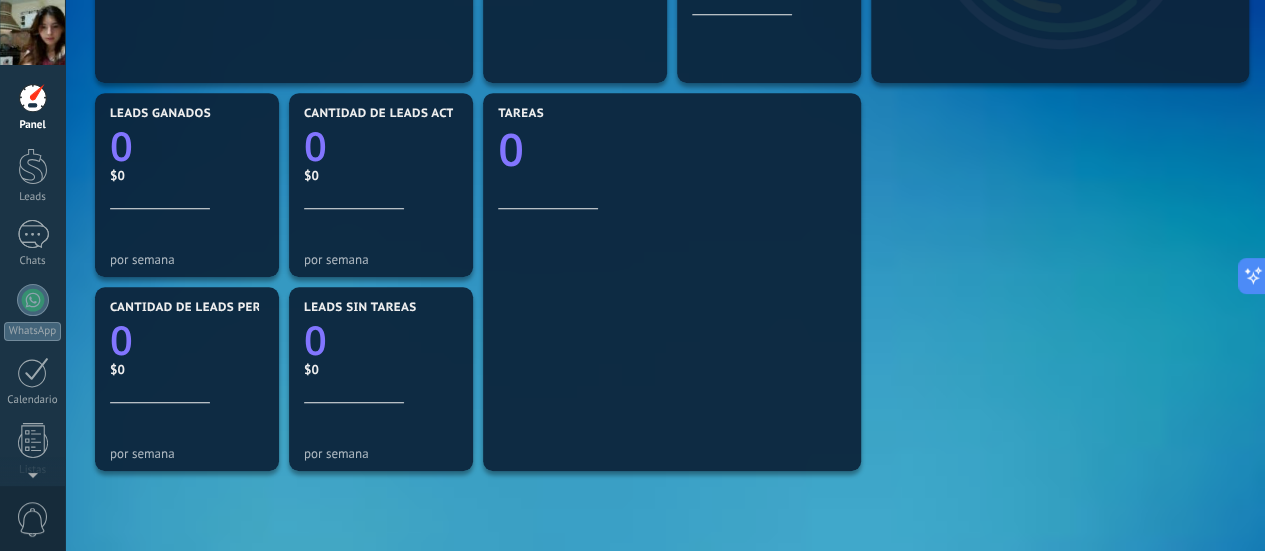 scroll, scrollTop: 0, scrollLeft: 0, axis: both 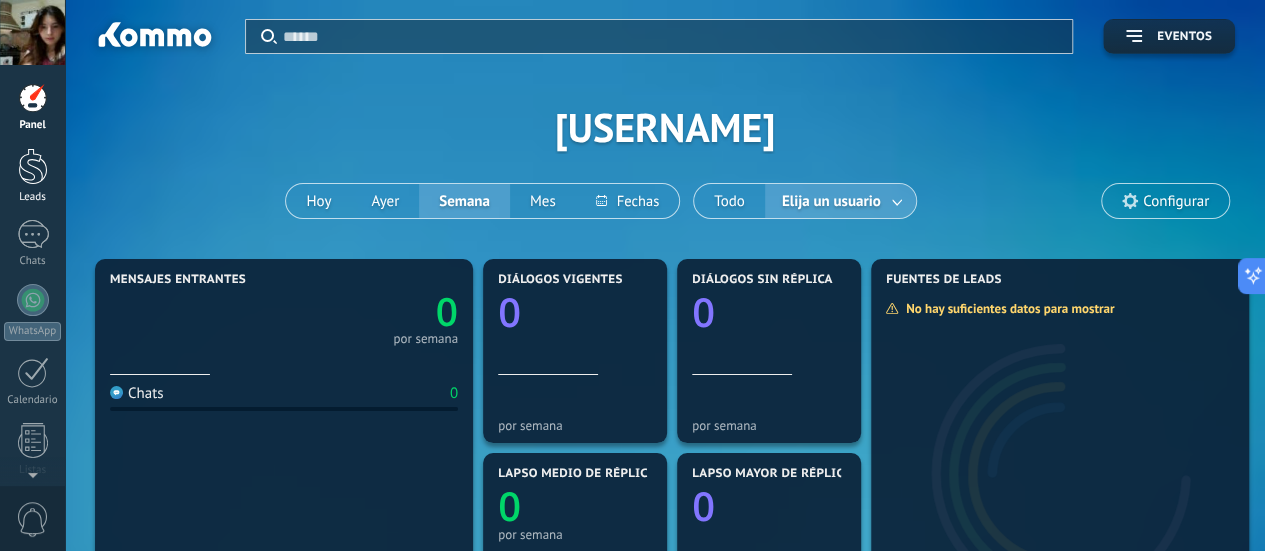 click at bounding box center (33, 166) 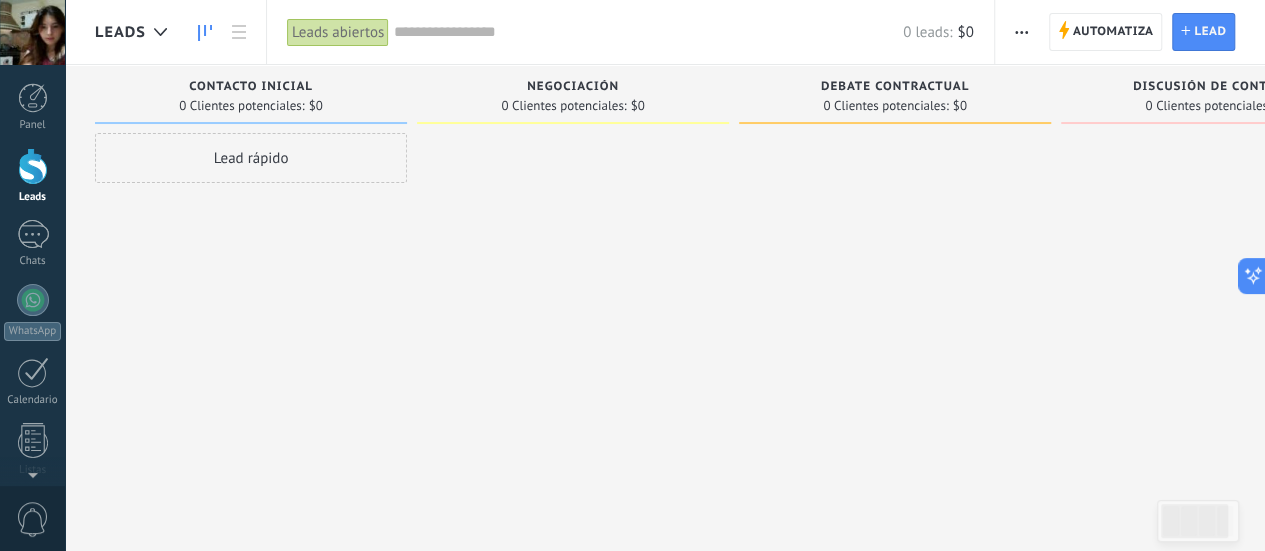scroll, scrollTop: 279, scrollLeft: 0, axis: vertical 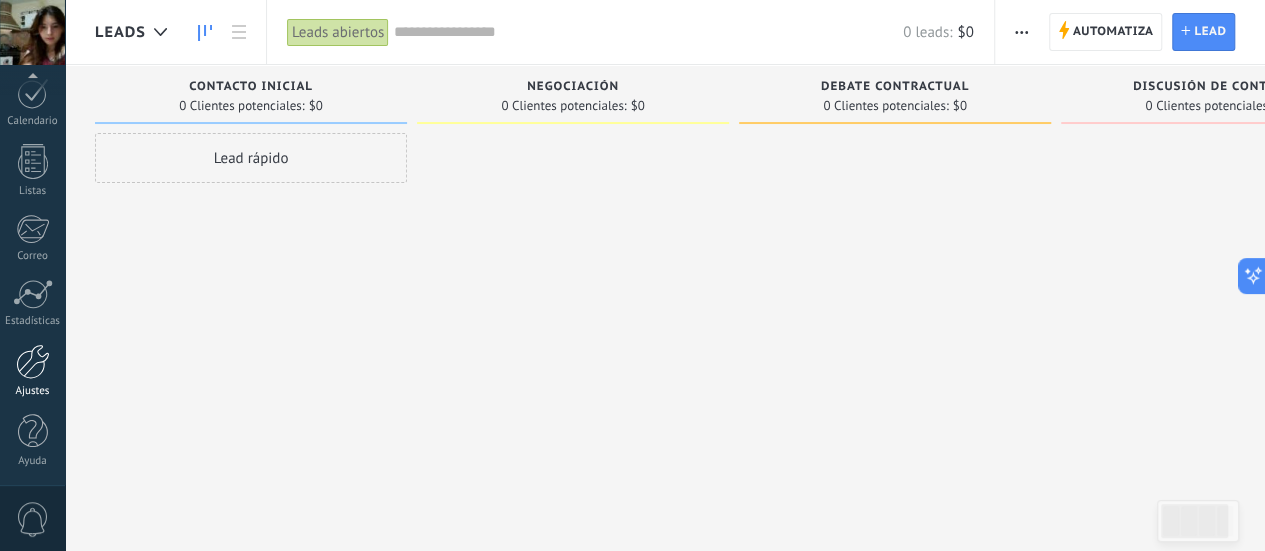click at bounding box center [33, 361] 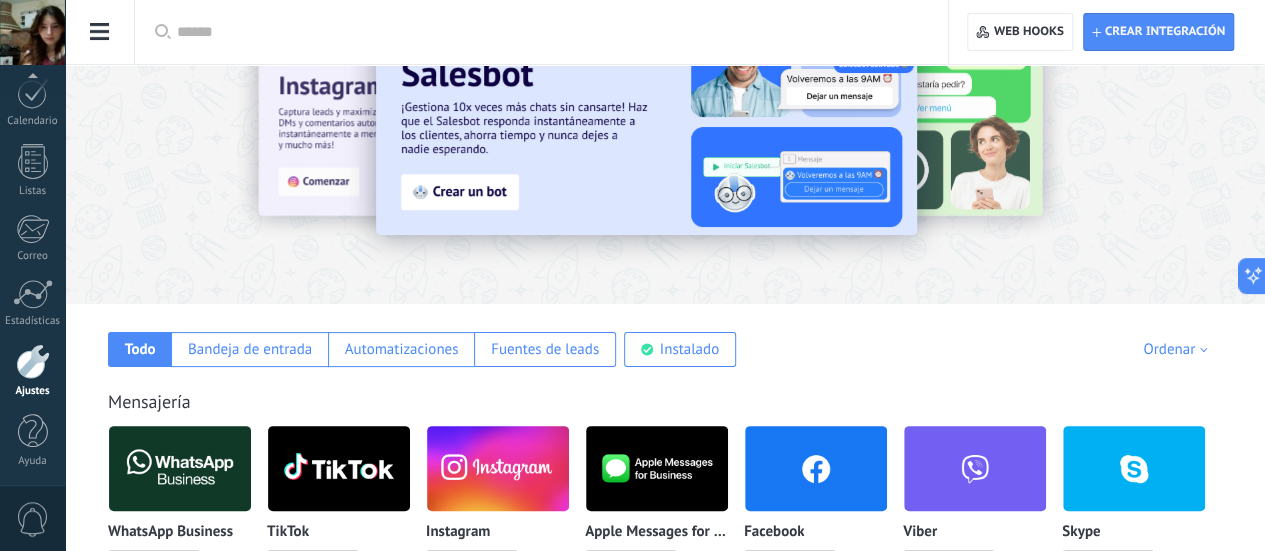 scroll, scrollTop: 0, scrollLeft: 0, axis: both 